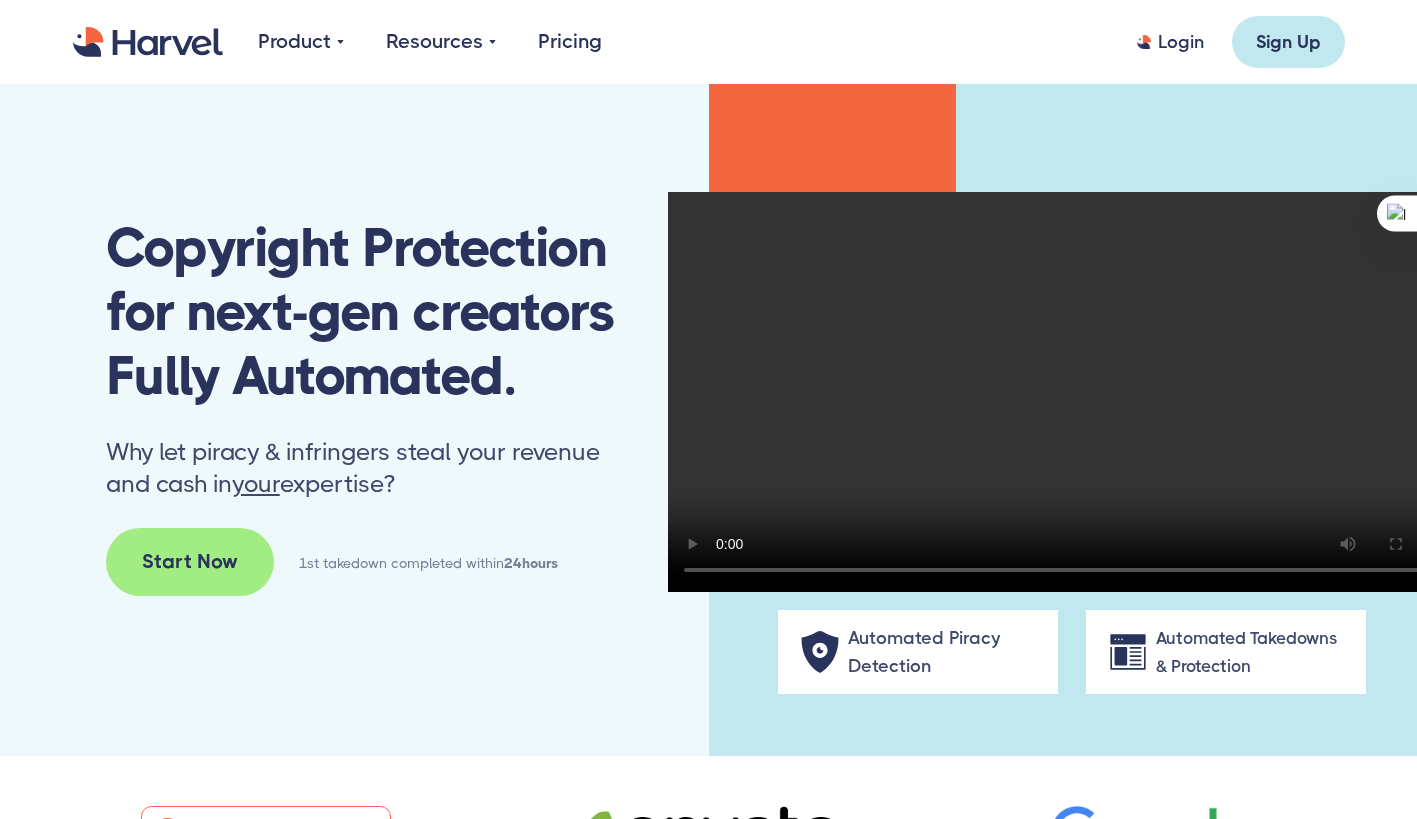 scroll, scrollTop: 0, scrollLeft: 0, axis: both 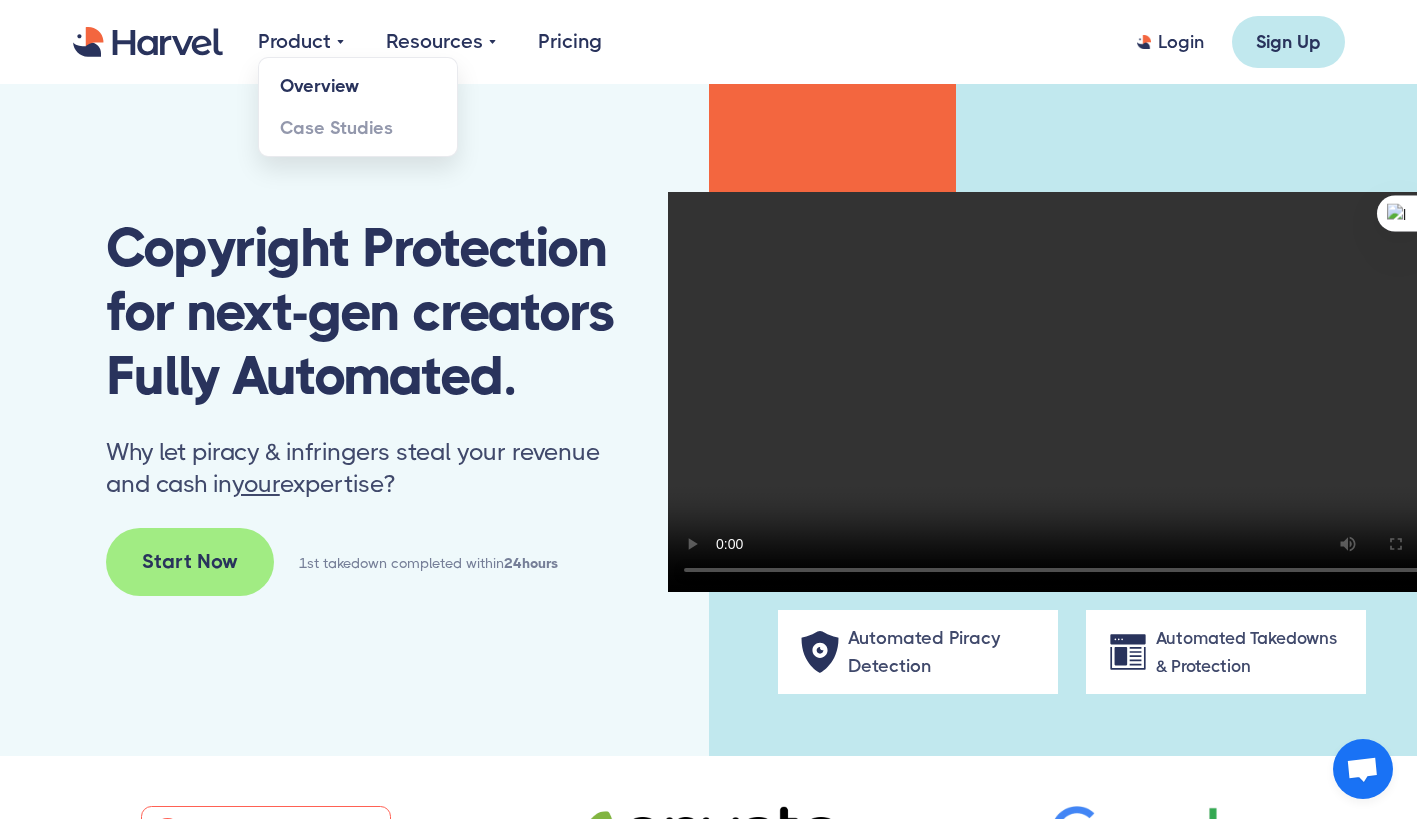 click on "Overview" at bounding box center (358, 86) 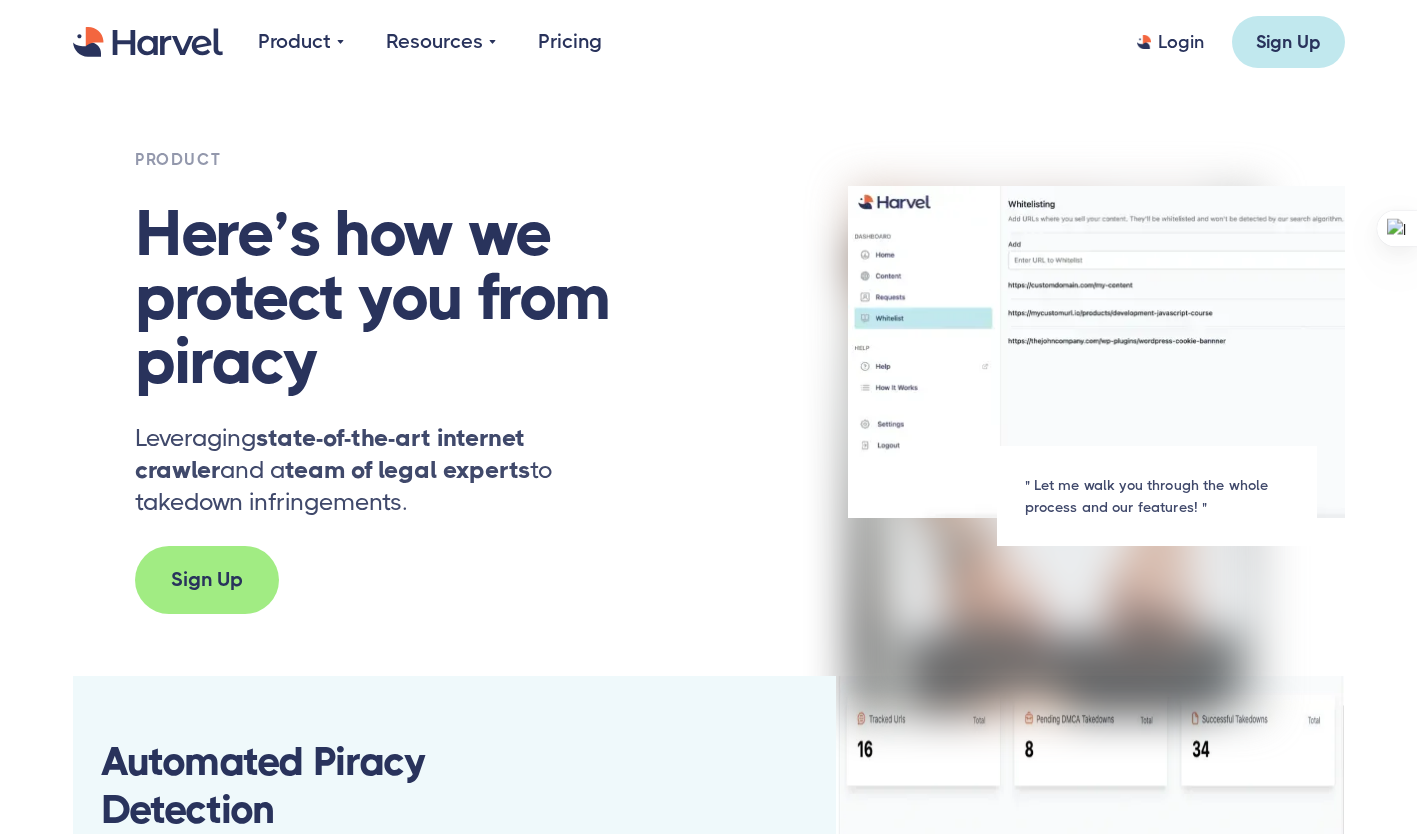 scroll, scrollTop: 0, scrollLeft: 0, axis: both 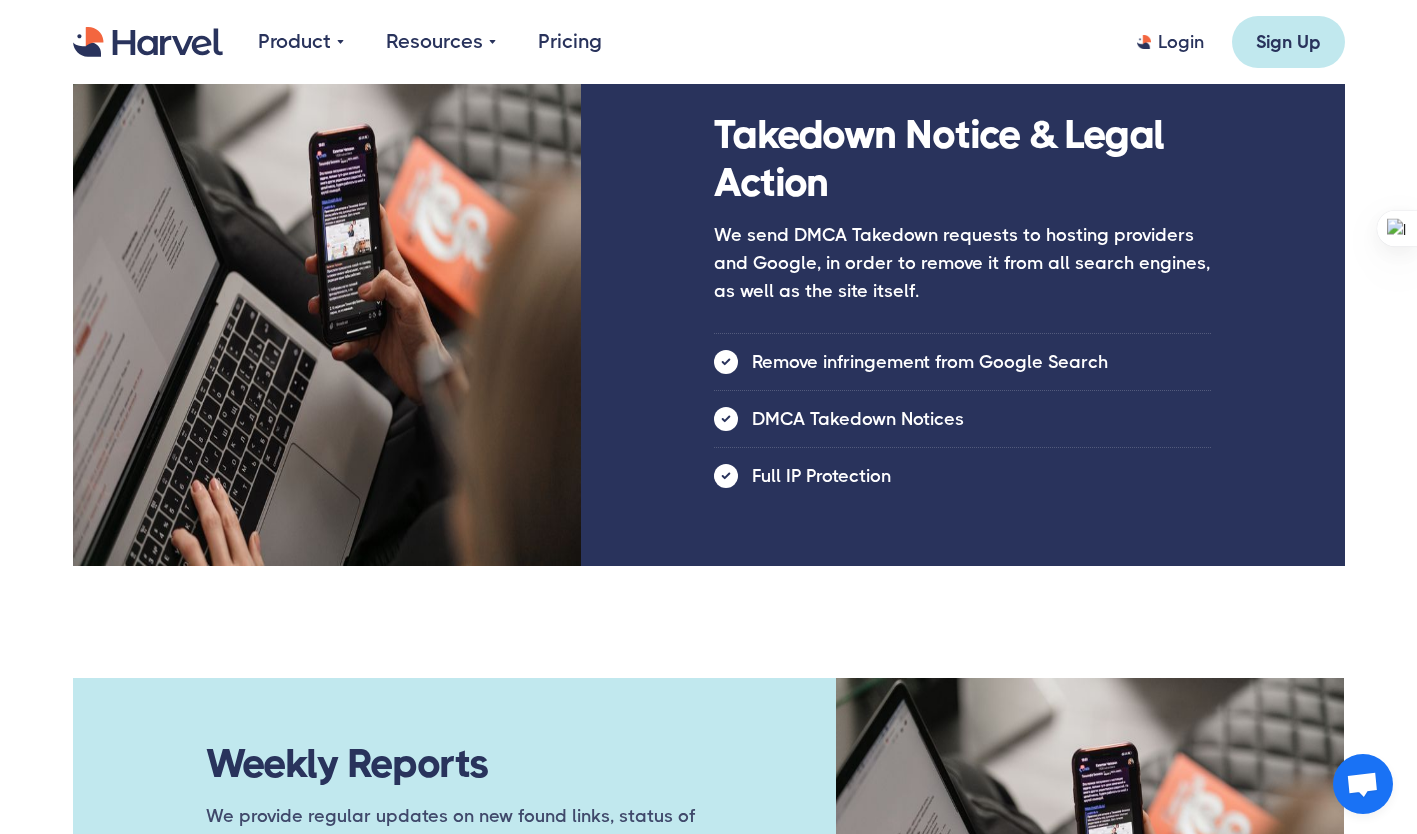 click on "Pricing" at bounding box center (570, 42) 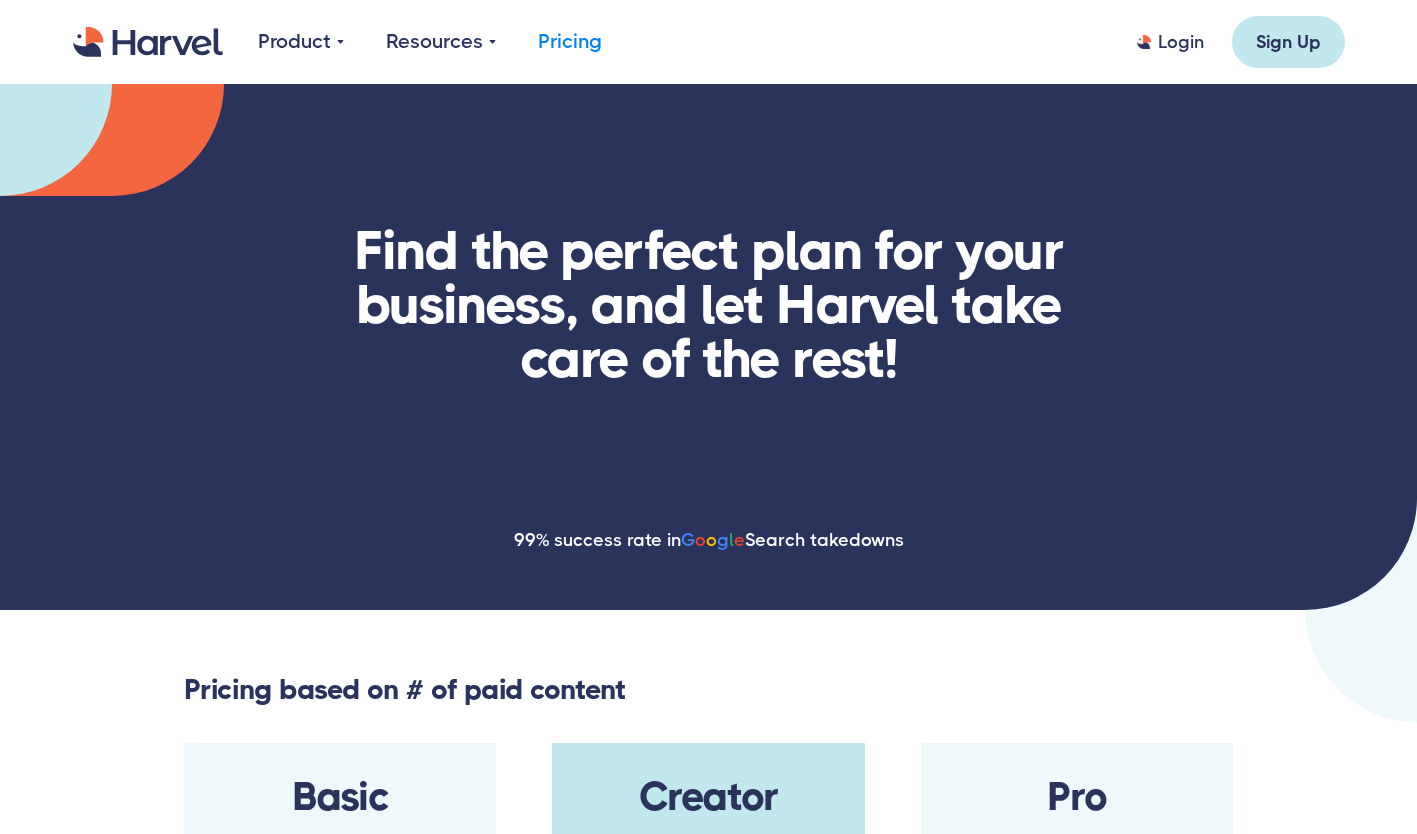 scroll, scrollTop: 0, scrollLeft: 0, axis: both 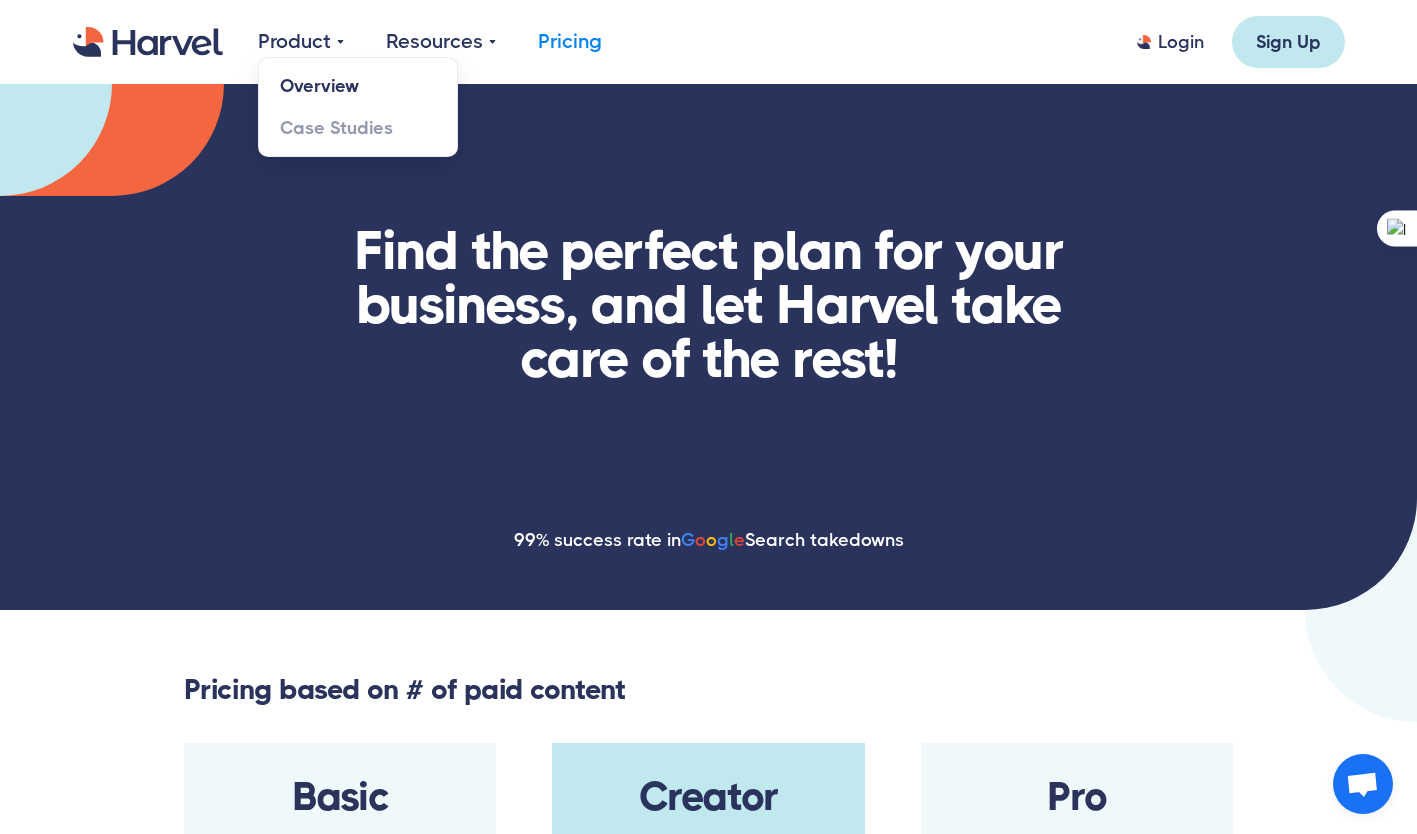 click on "Overview" at bounding box center (358, 86) 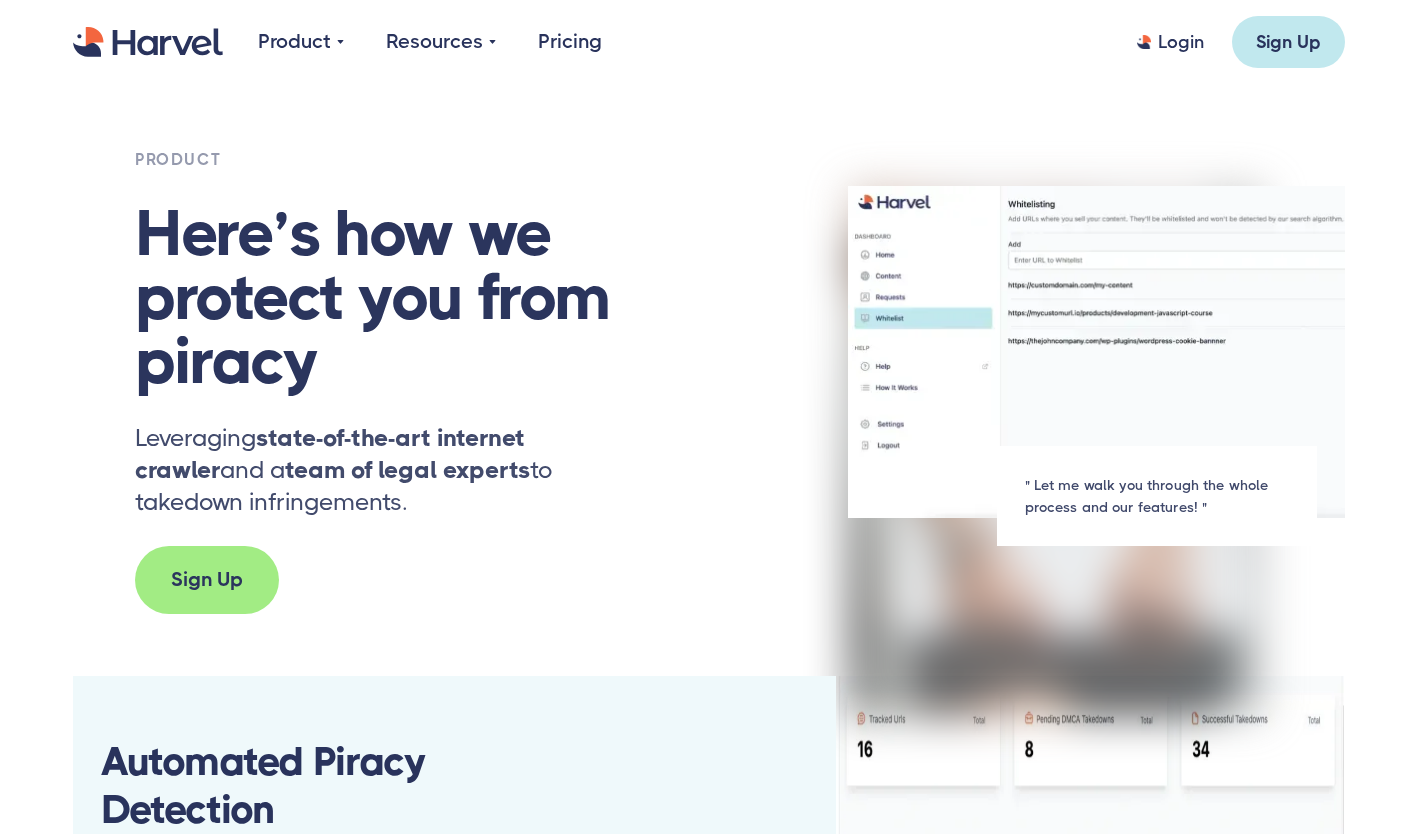 scroll, scrollTop: 0, scrollLeft: 0, axis: both 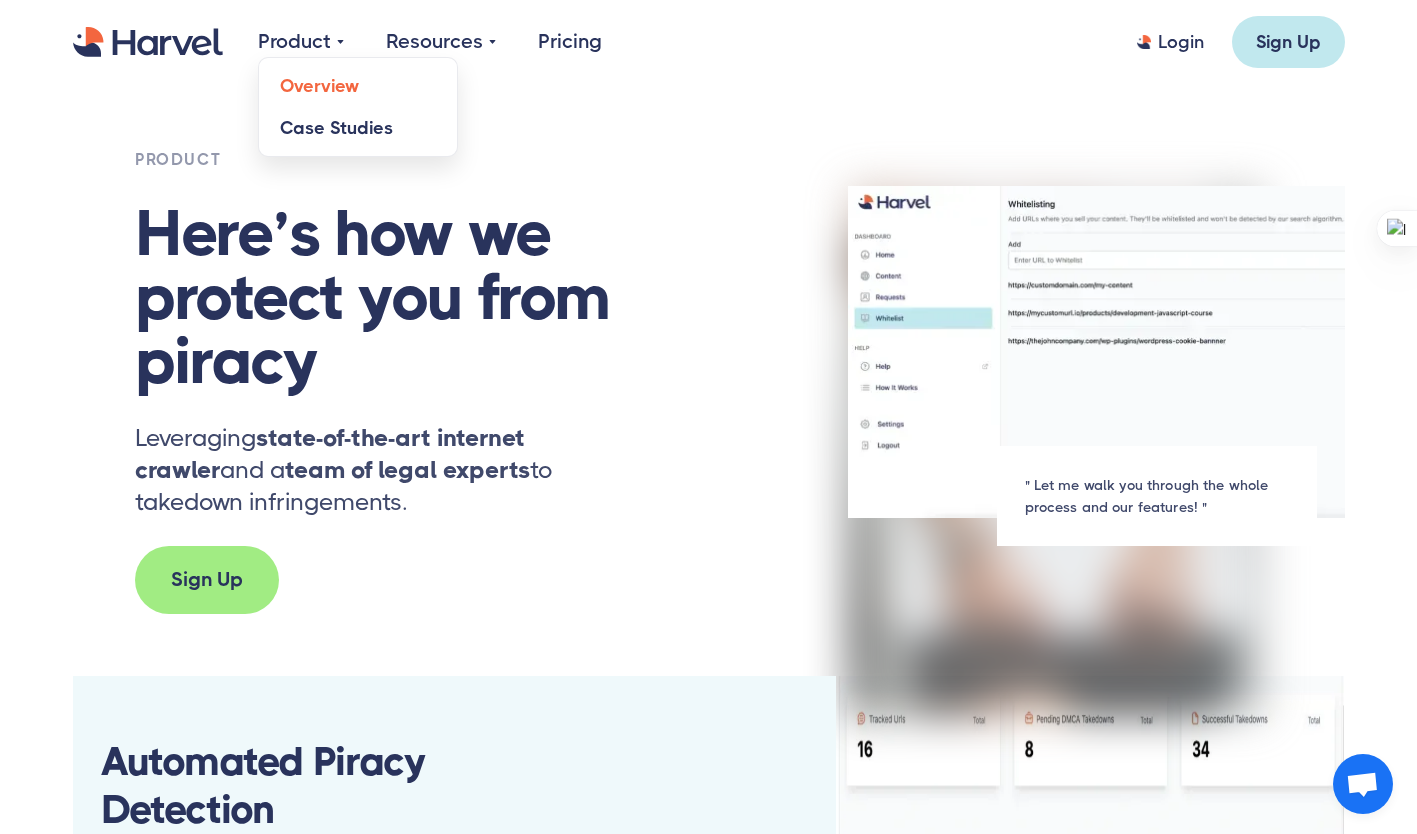 click on "Case Studies" at bounding box center [358, 128] 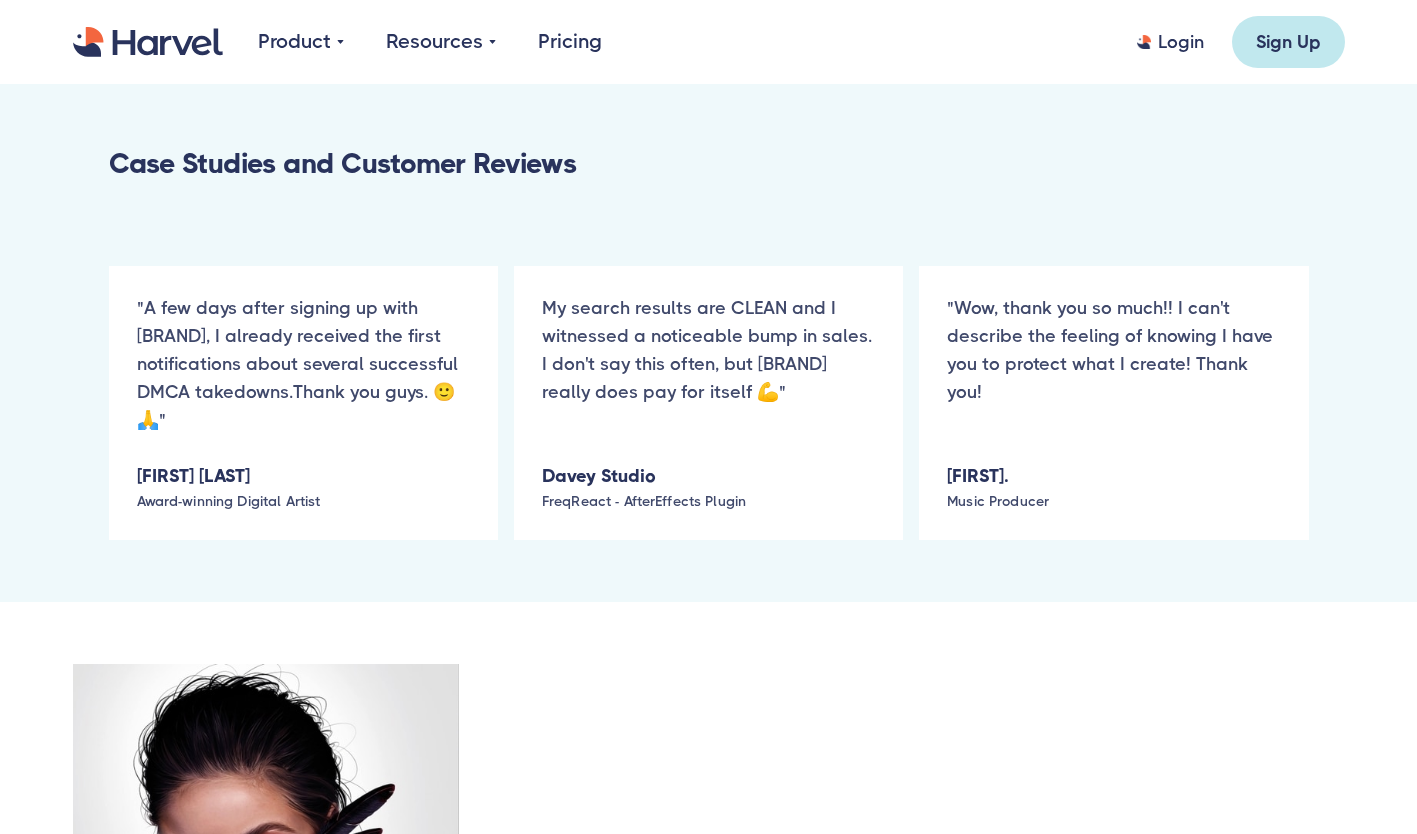 scroll, scrollTop: 100, scrollLeft: 0, axis: vertical 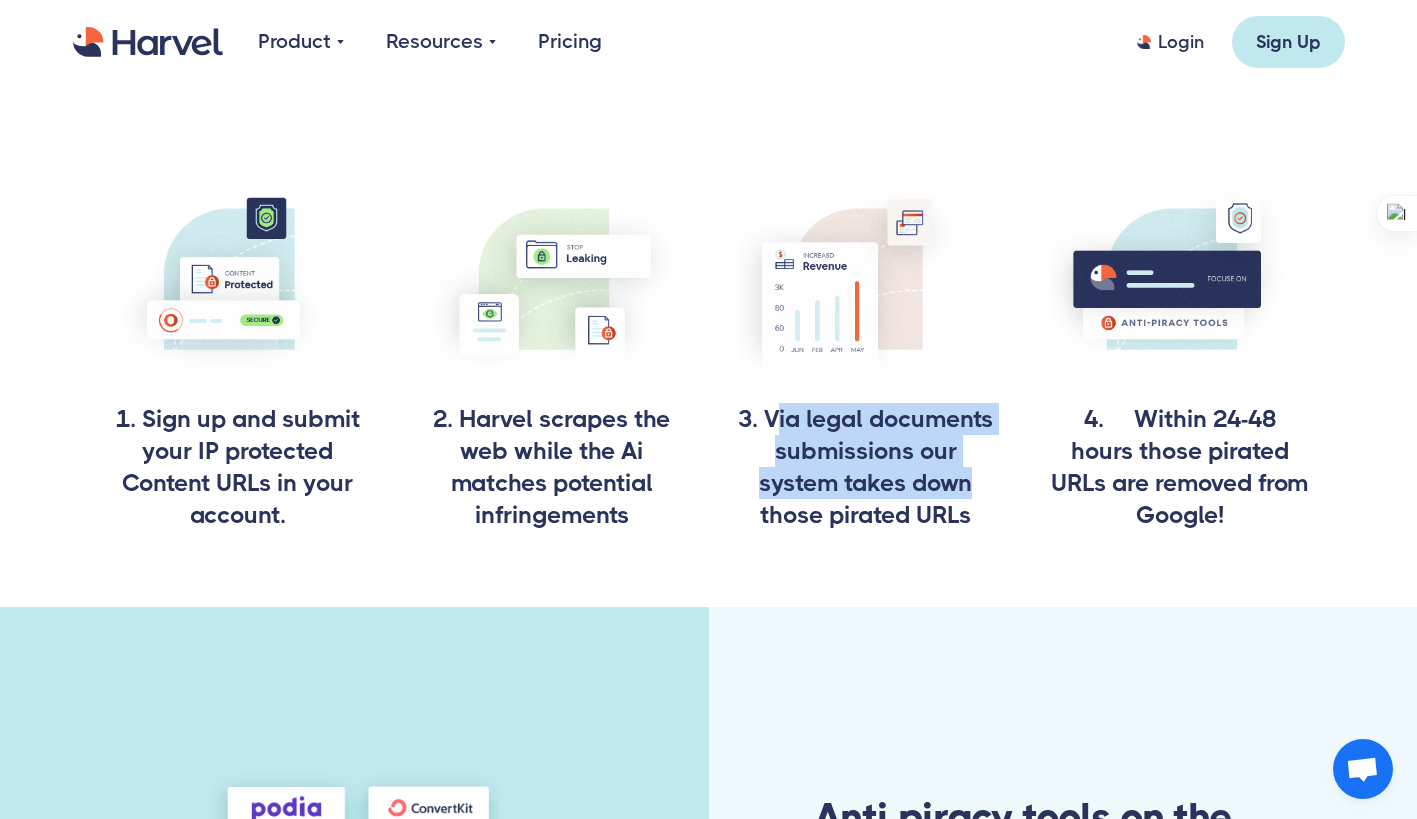 drag, startPoint x: 775, startPoint y: 412, endPoint x: 985, endPoint y: 493, distance: 225.07999 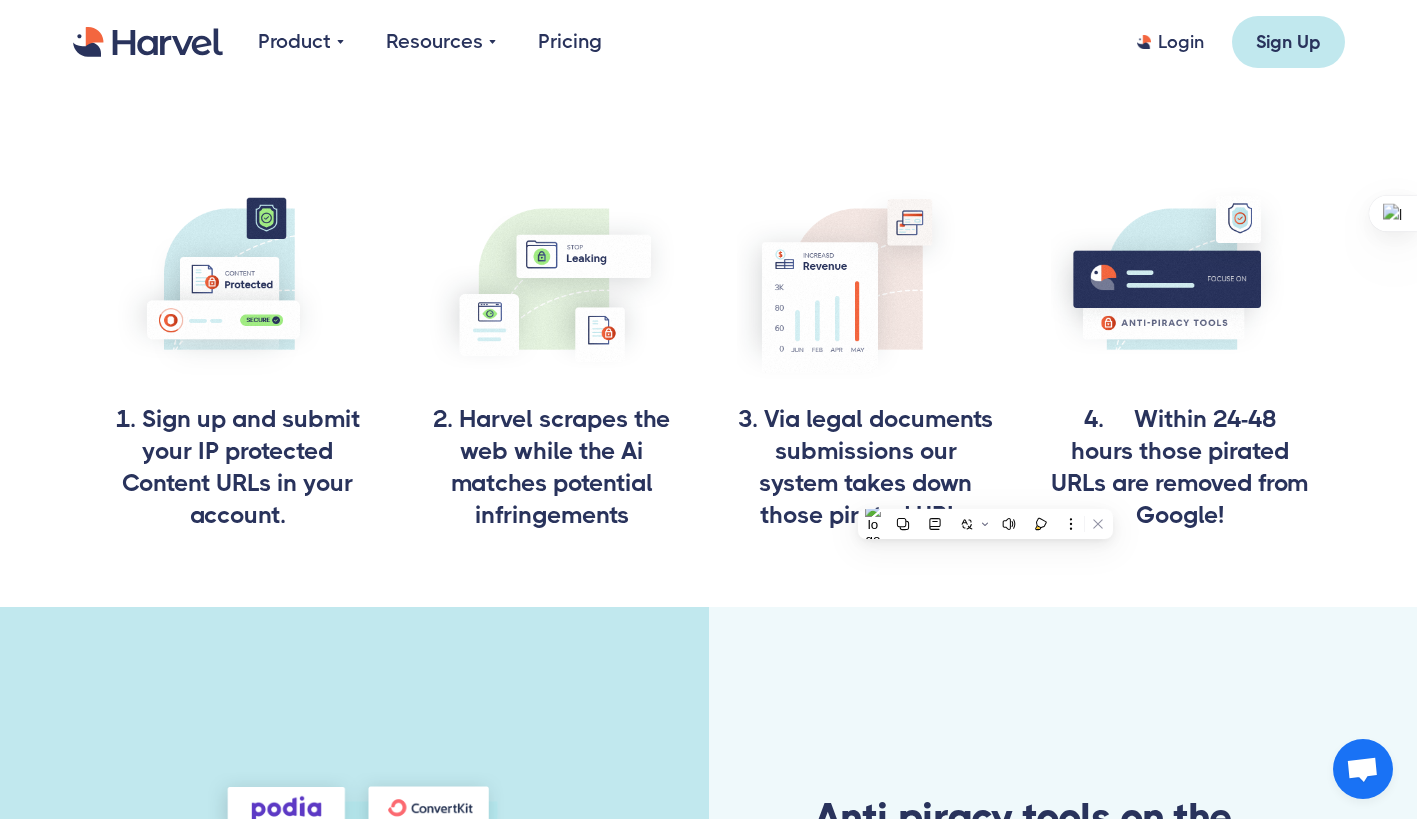 click on "4.     Within 24-48 hours those pirated URLs are removed from Google!" at bounding box center (1180, 467) 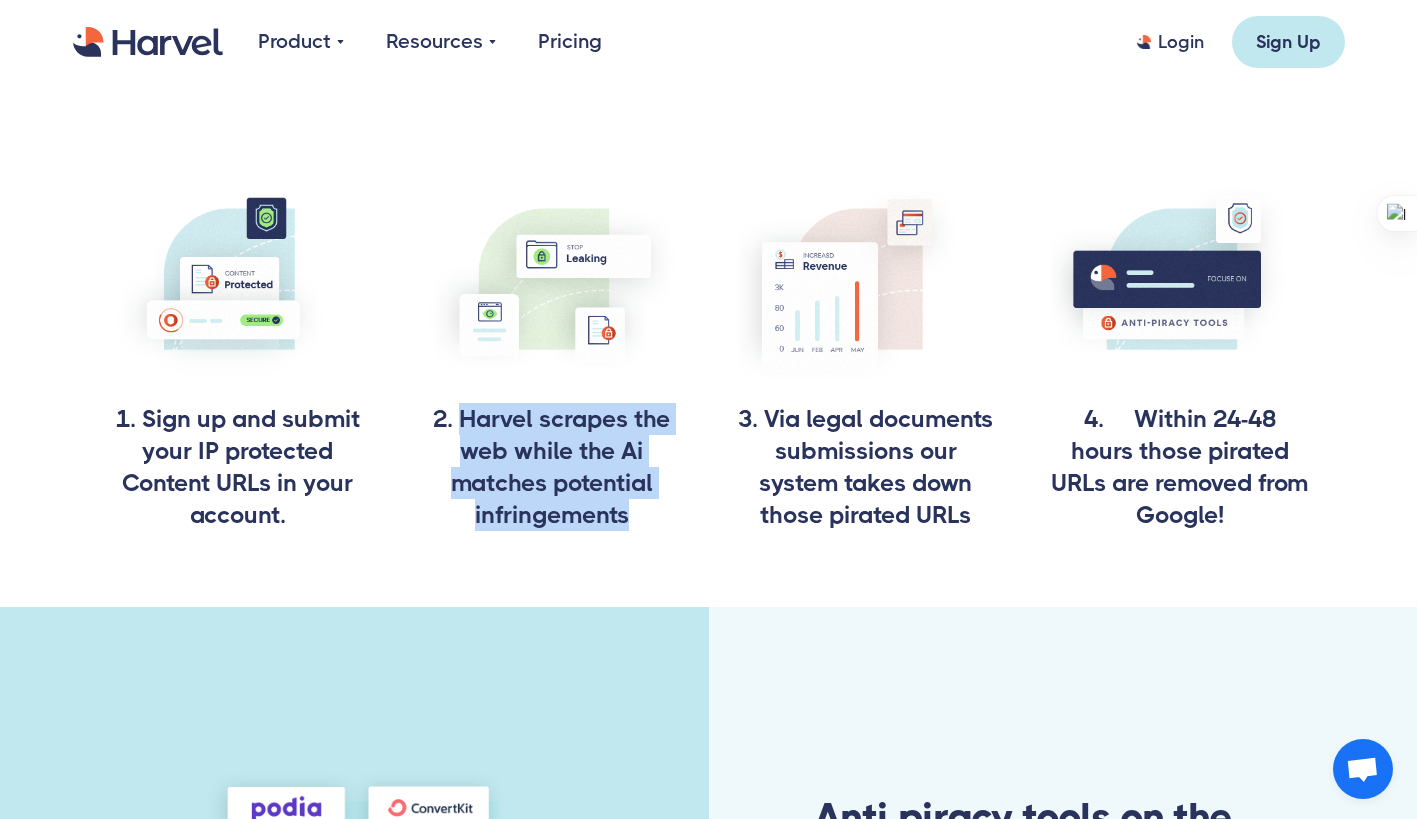 drag, startPoint x: 467, startPoint y: 414, endPoint x: 637, endPoint y: 512, distance: 196.22437 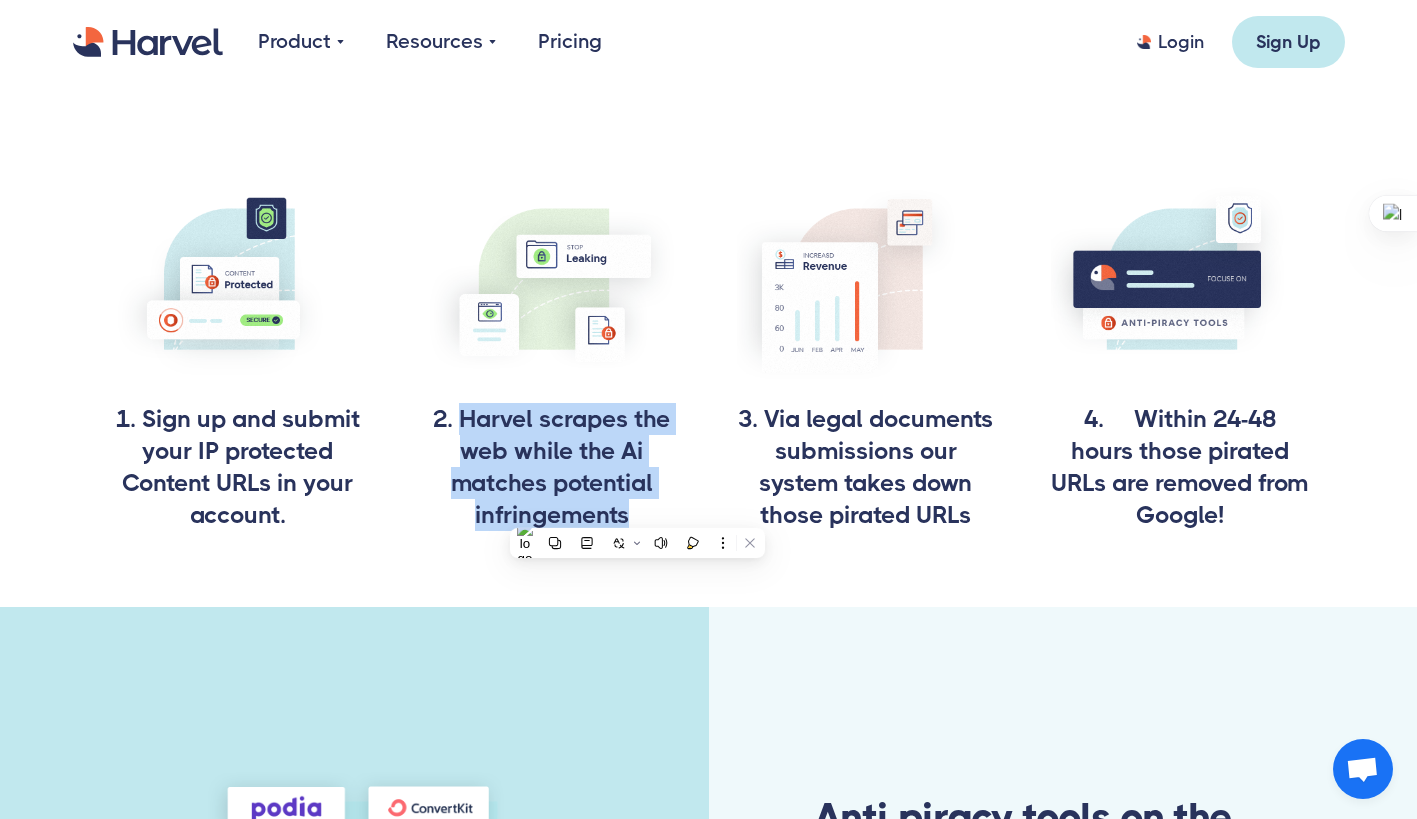 drag, startPoint x: 637, startPoint y: 512, endPoint x: 741, endPoint y: 515, distance: 104.04326 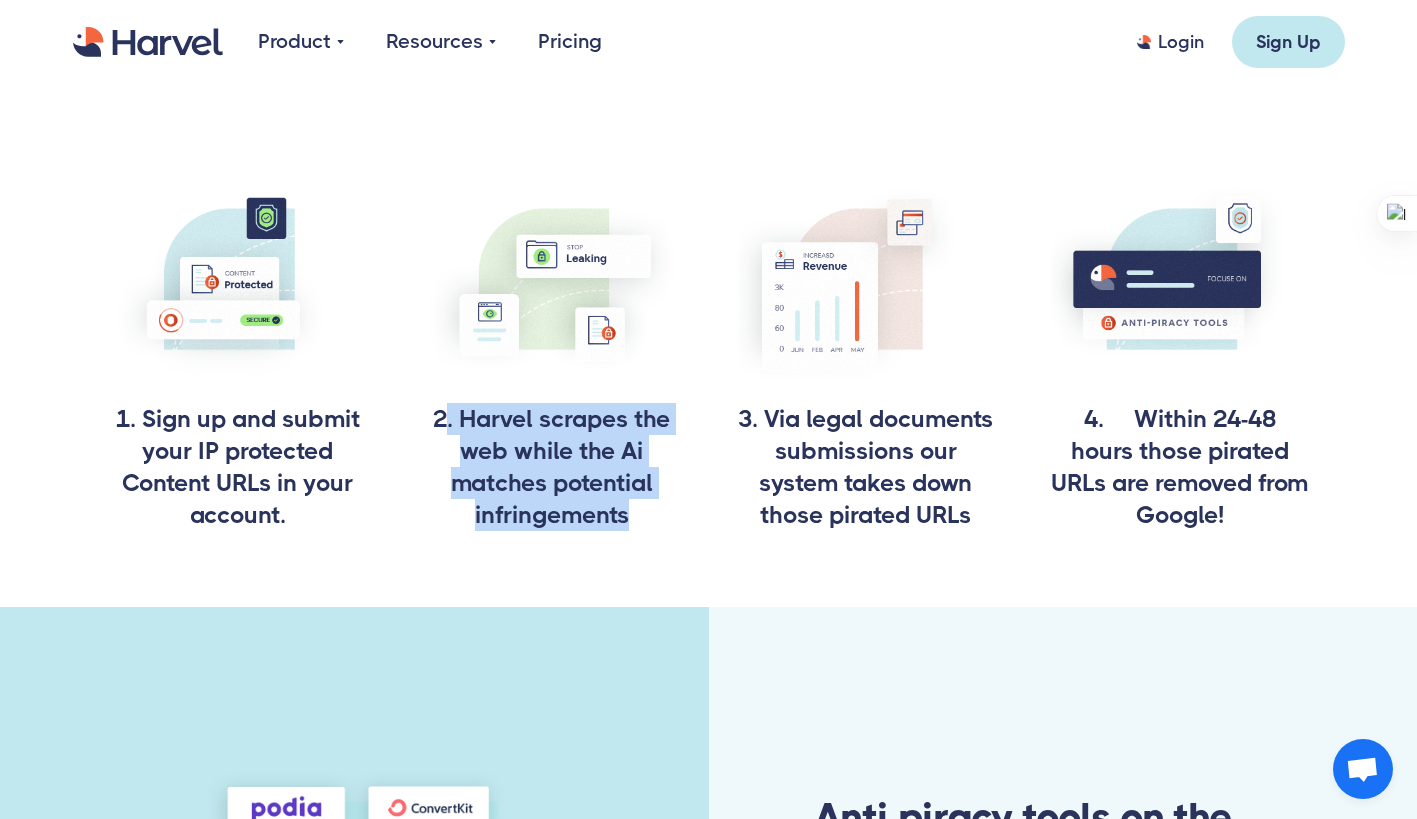drag, startPoint x: 624, startPoint y: 522, endPoint x: 447, endPoint y: 413, distance: 207.87015 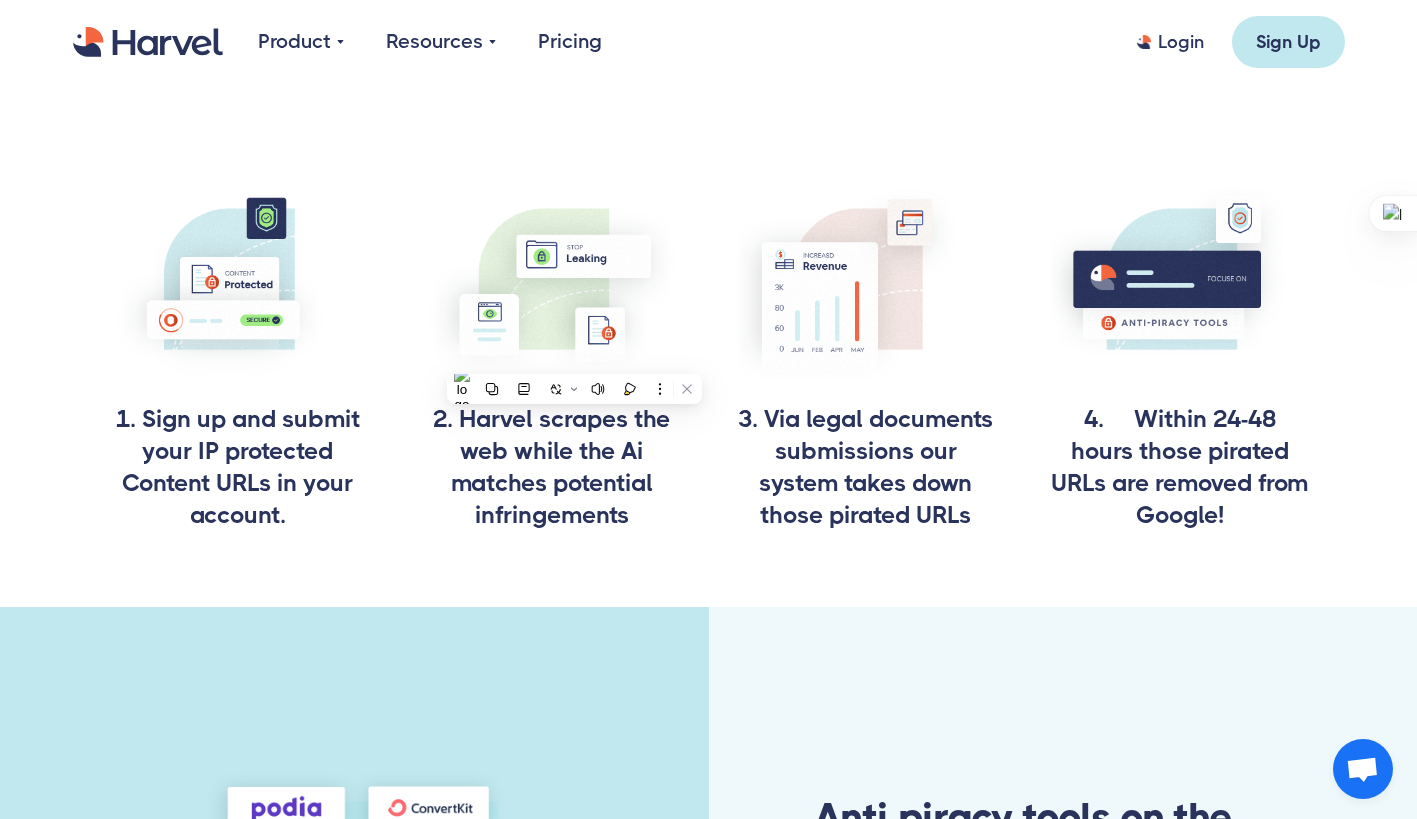 drag, startPoint x: 447, startPoint y: 413, endPoint x: 397, endPoint y: 495, distance: 96.04166 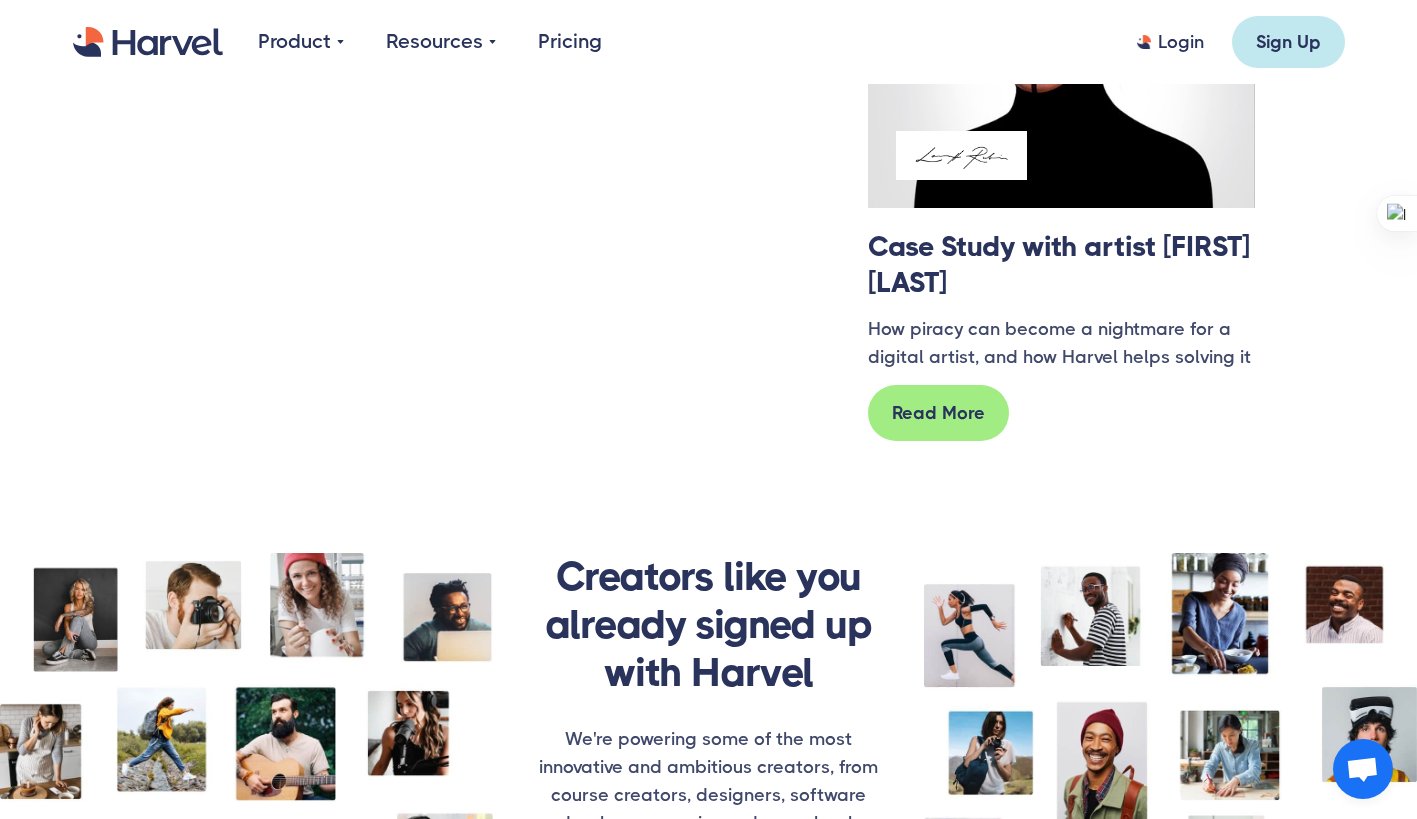 scroll, scrollTop: 2700, scrollLeft: 0, axis: vertical 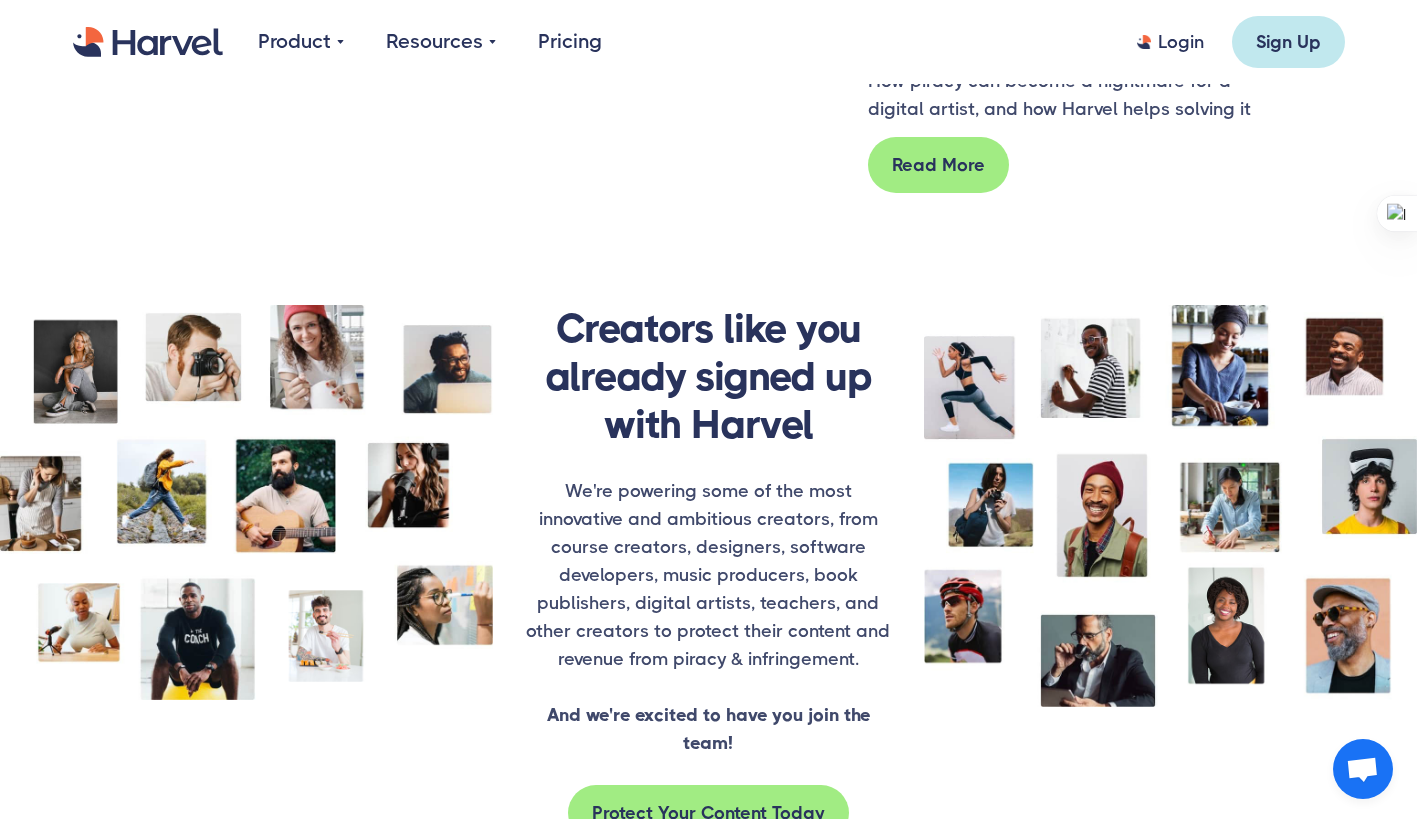 click on "Pricing" at bounding box center [570, 42] 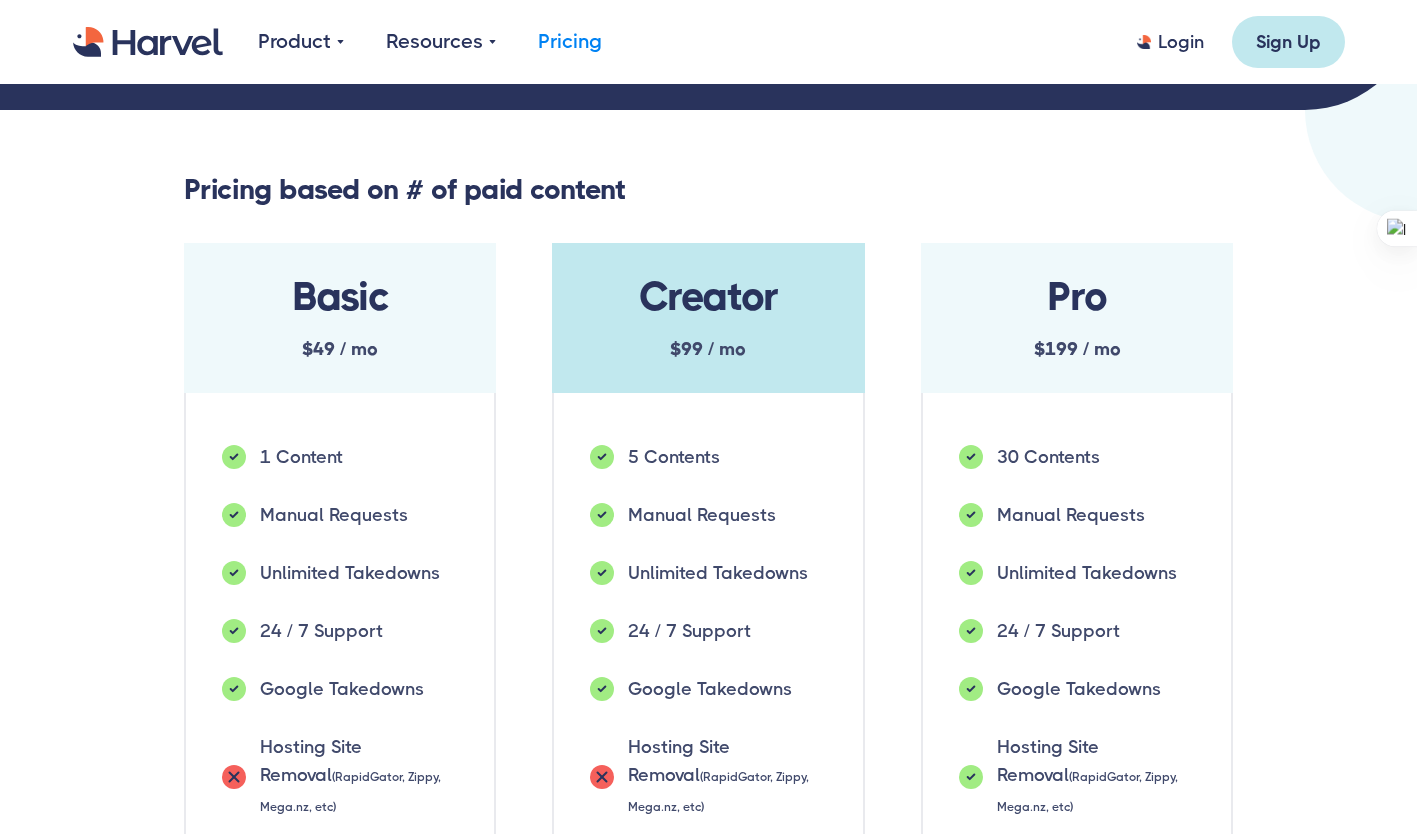 scroll, scrollTop: 0, scrollLeft: 0, axis: both 